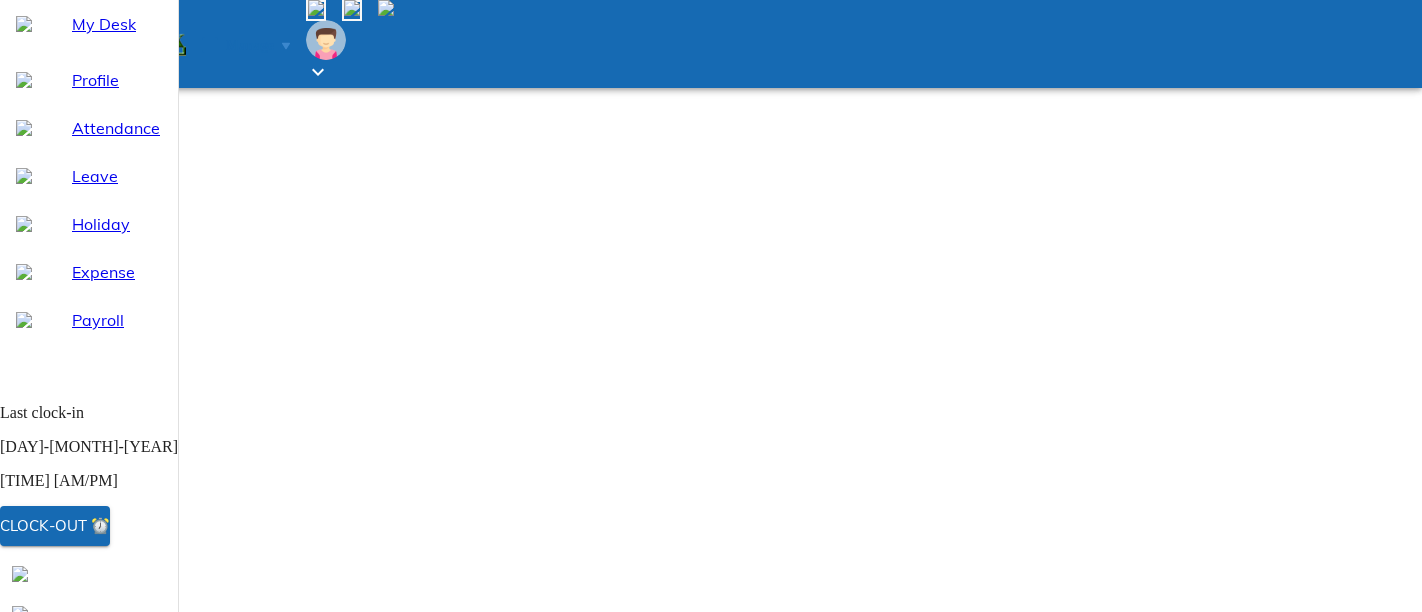 scroll, scrollTop: 0, scrollLeft: 0, axis: both 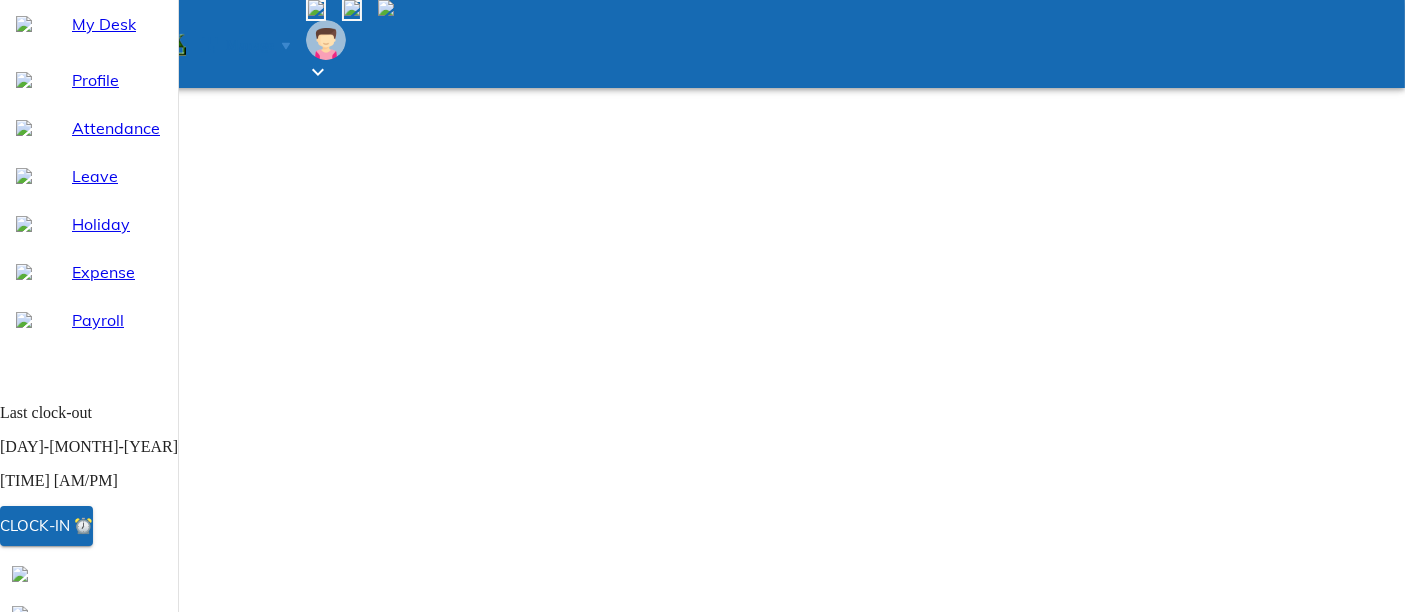 select on "8" 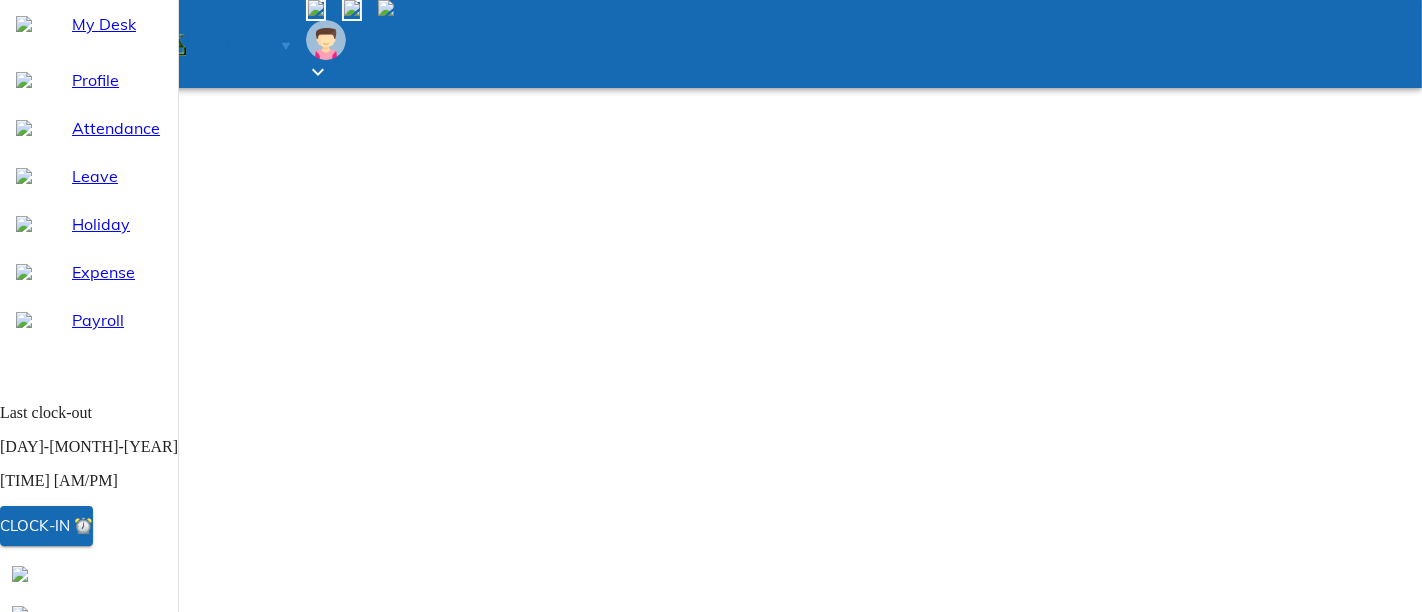 click on "Attendance" at bounding box center [117, 128] 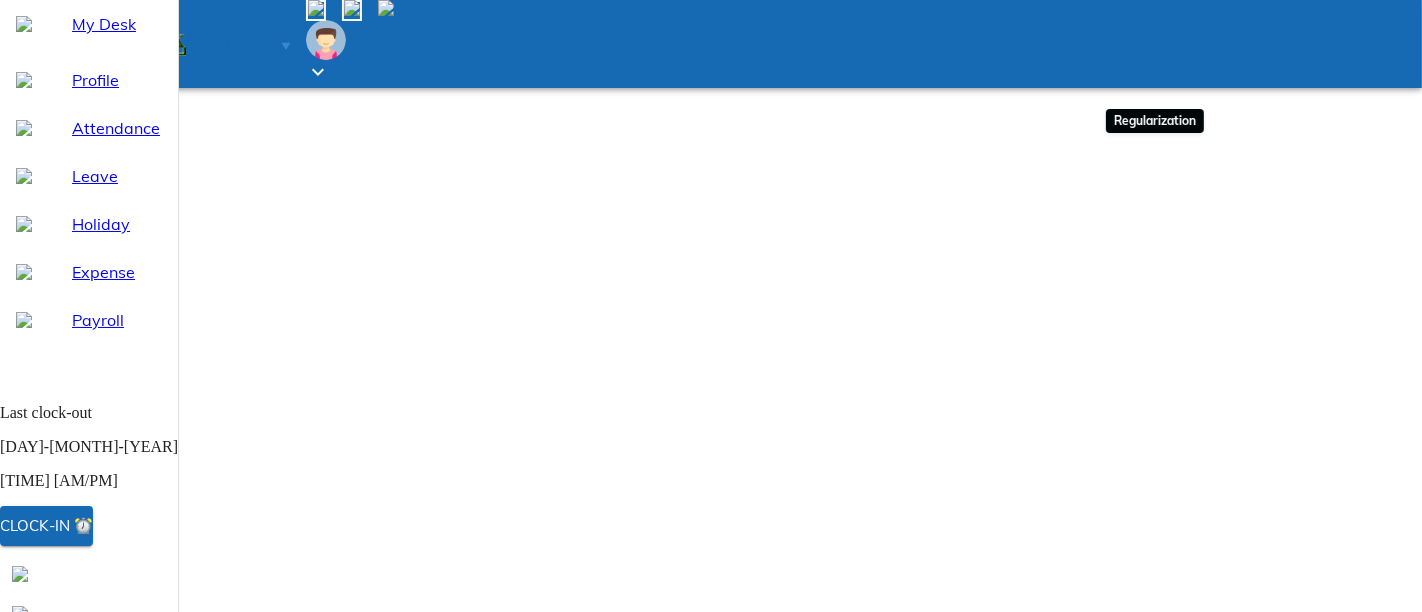 click on "Attendance update" at bounding box center (112, 879) 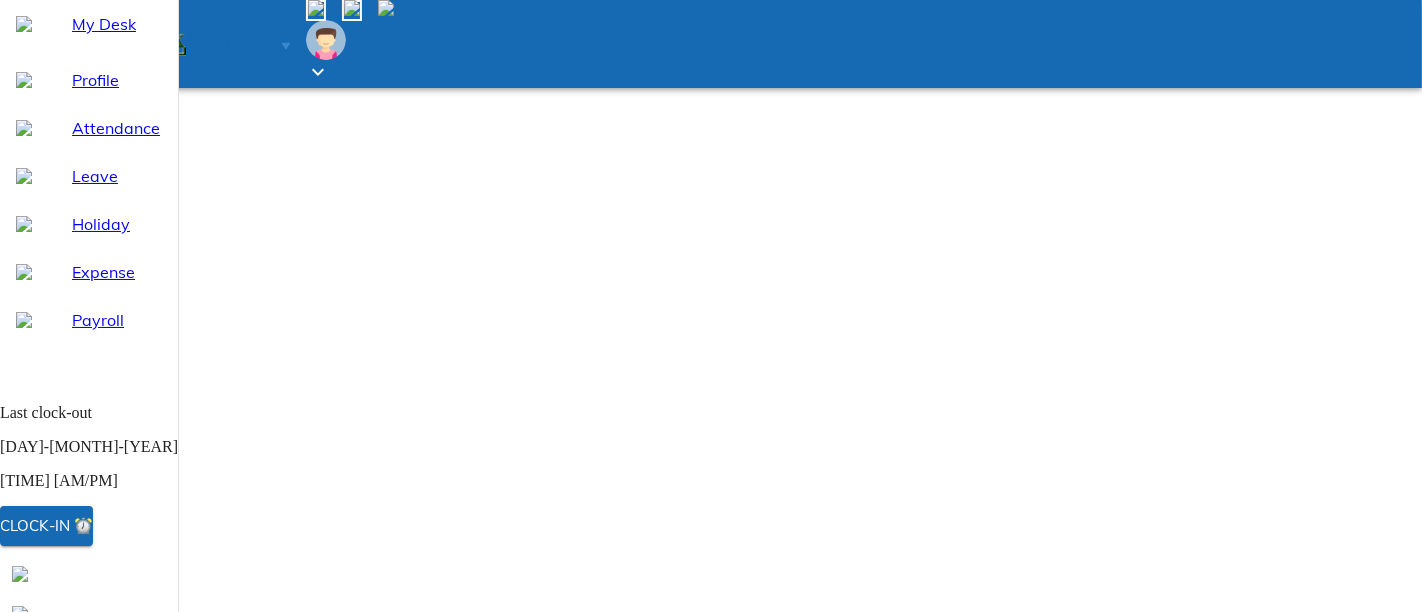 click 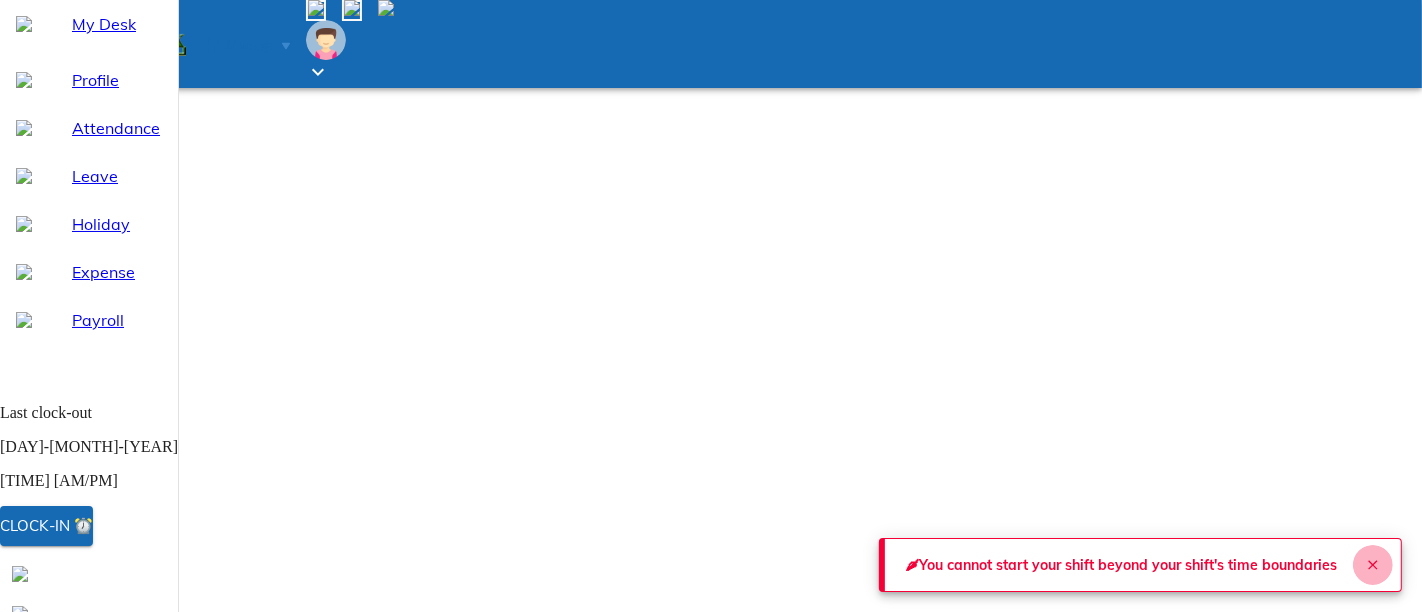 click 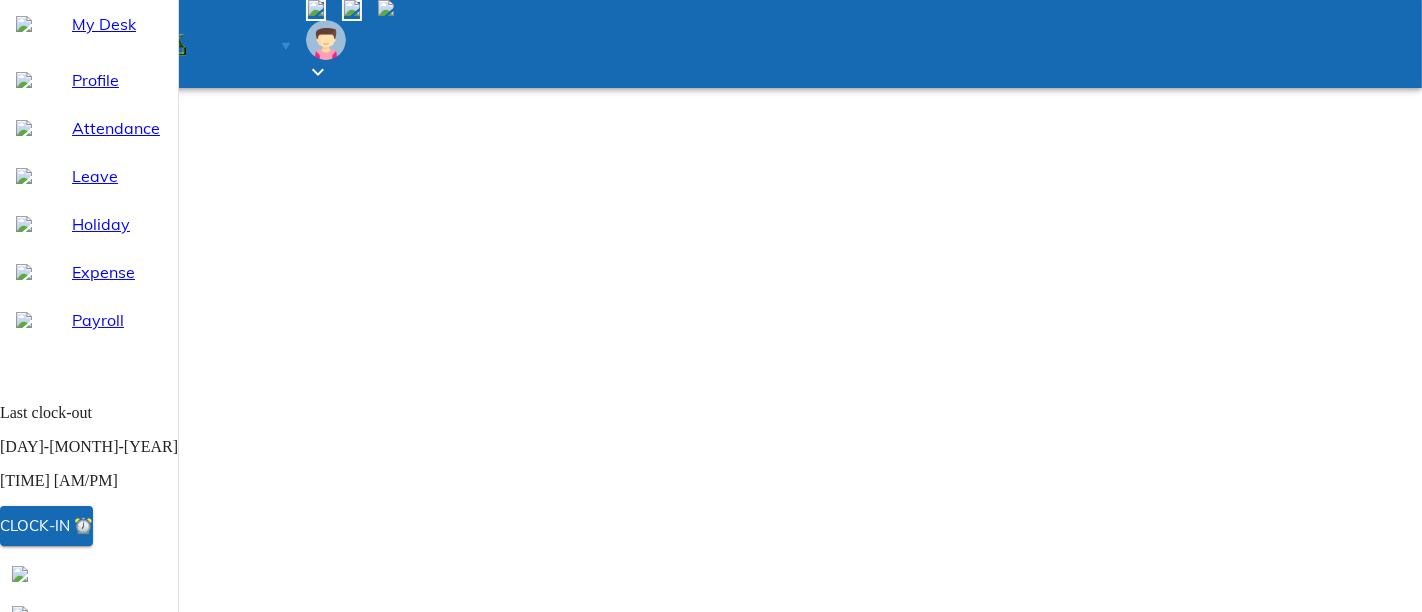 scroll, scrollTop: 222, scrollLeft: 0, axis: vertical 